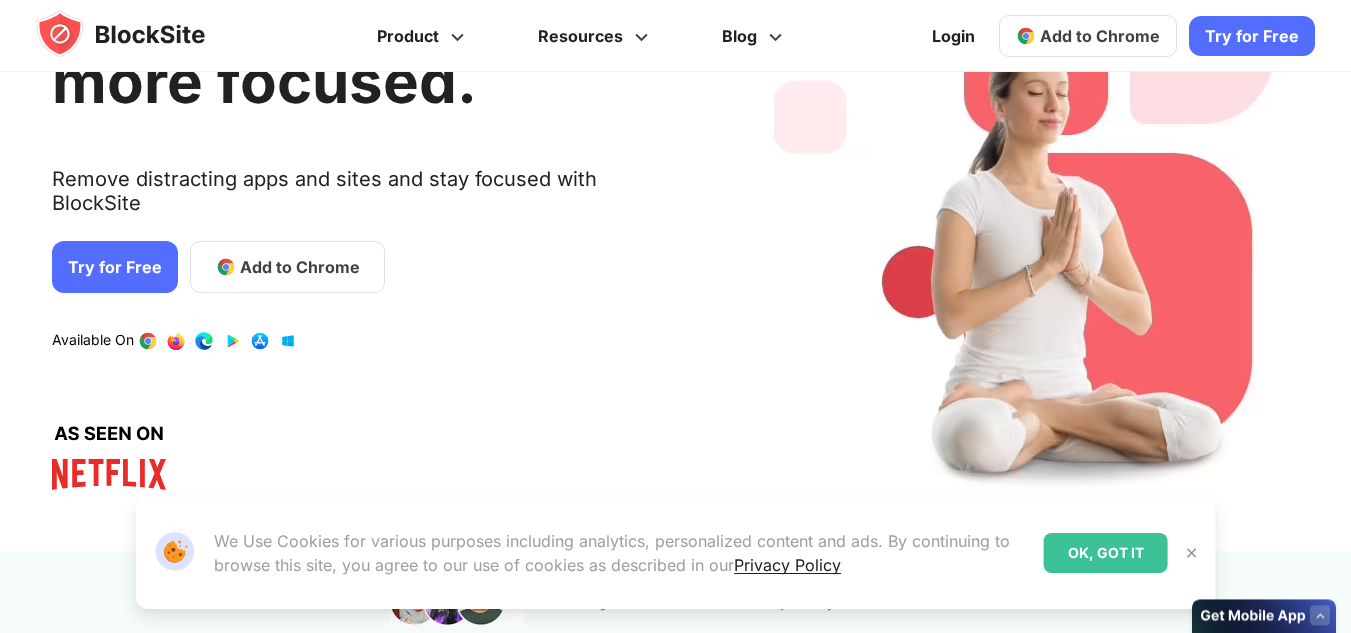scroll, scrollTop: 0, scrollLeft: 0, axis: both 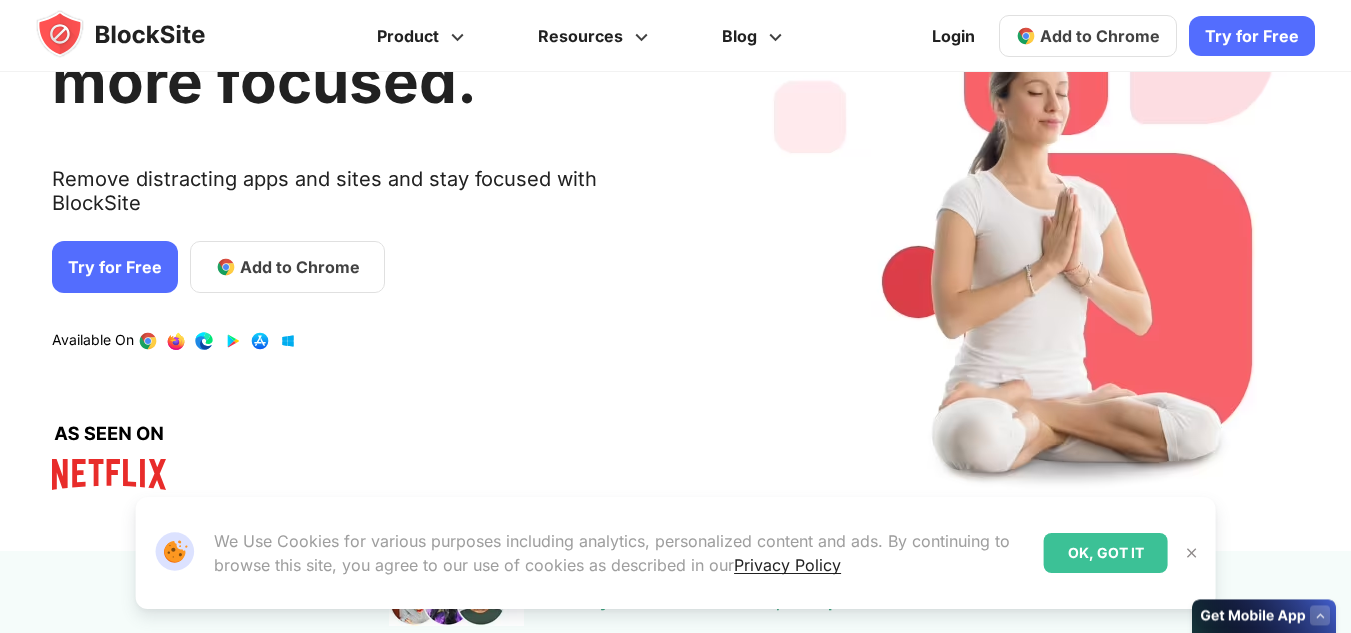 click on "Add to Chrome" at bounding box center (300, 267) 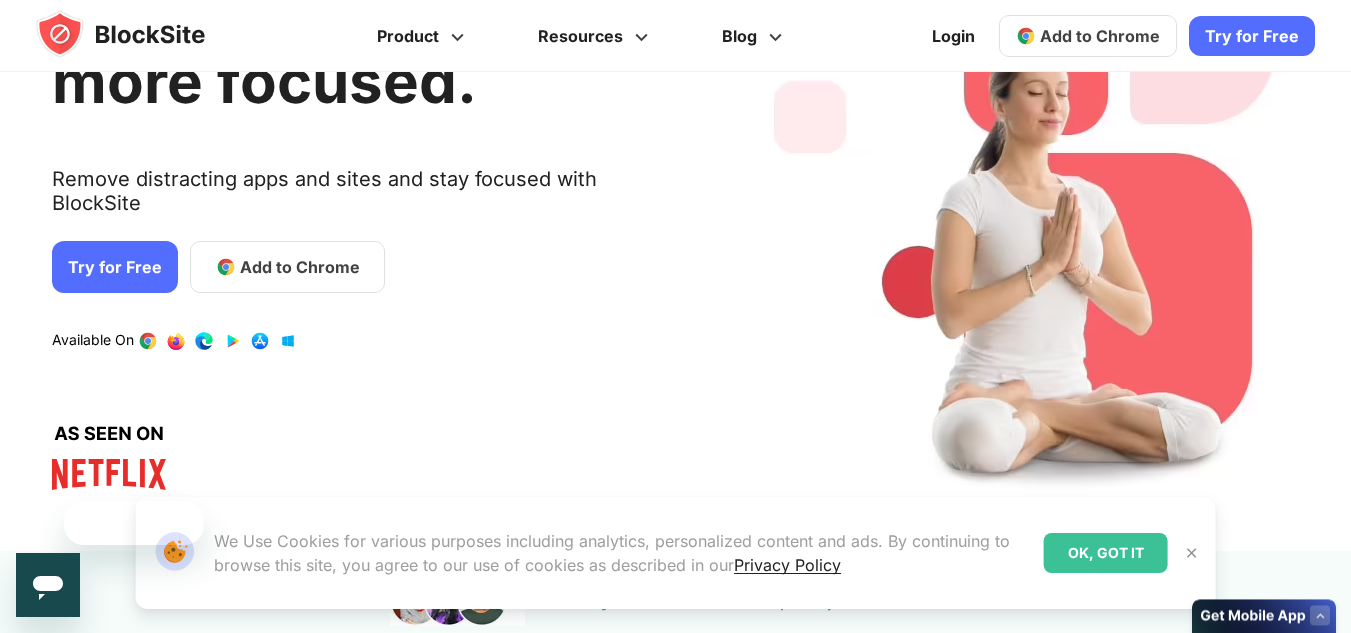 scroll, scrollTop: 0, scrollLeft: 0, axis: both 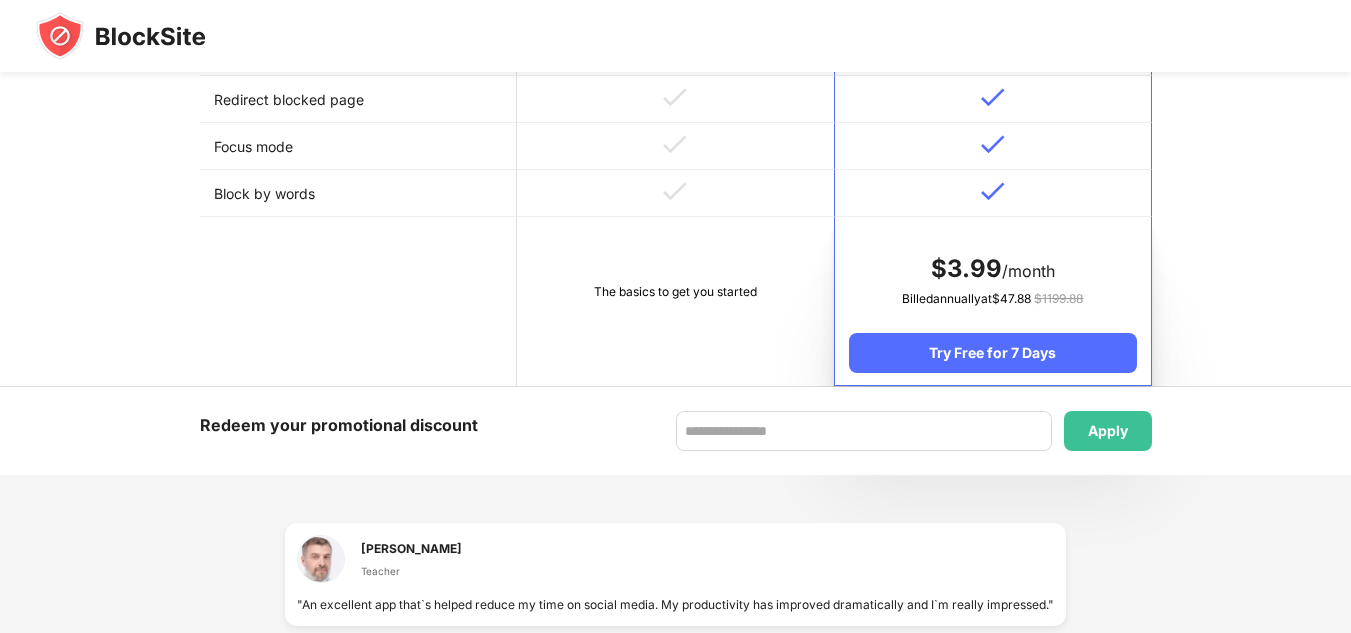 click on "The basics to get you started" at bounding box center [675, 301] 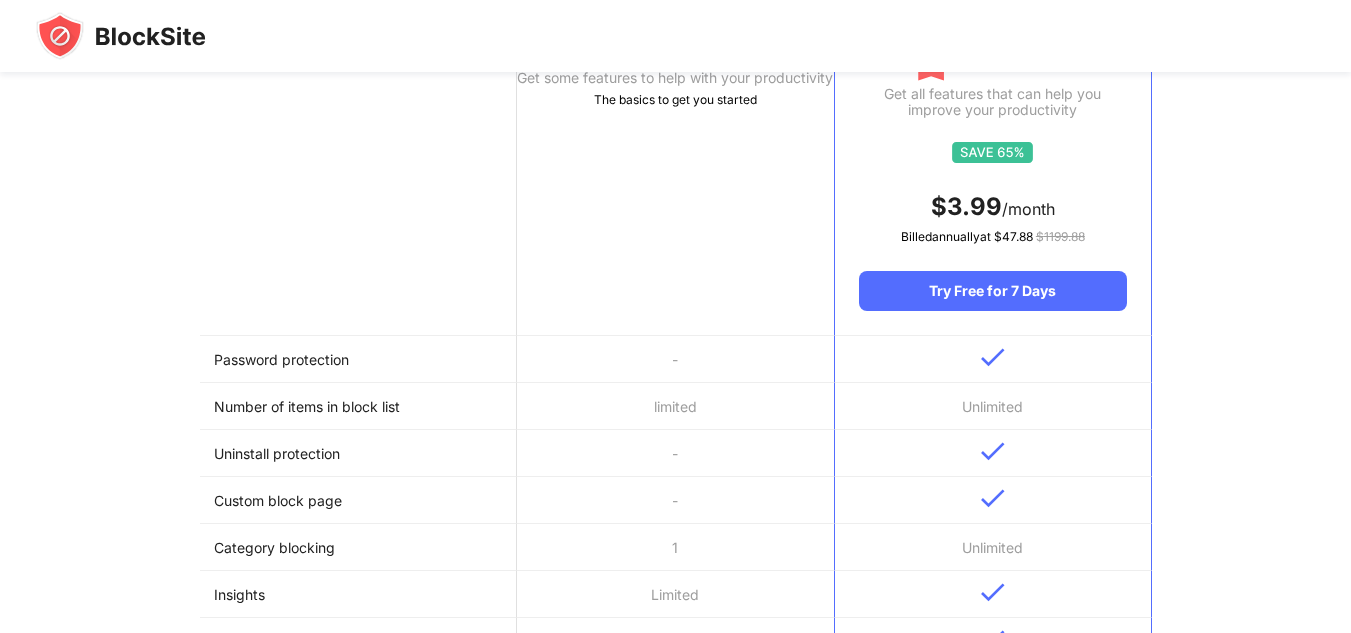 scroll, scrollTop: 0, scrollLeft: 0, axis: both 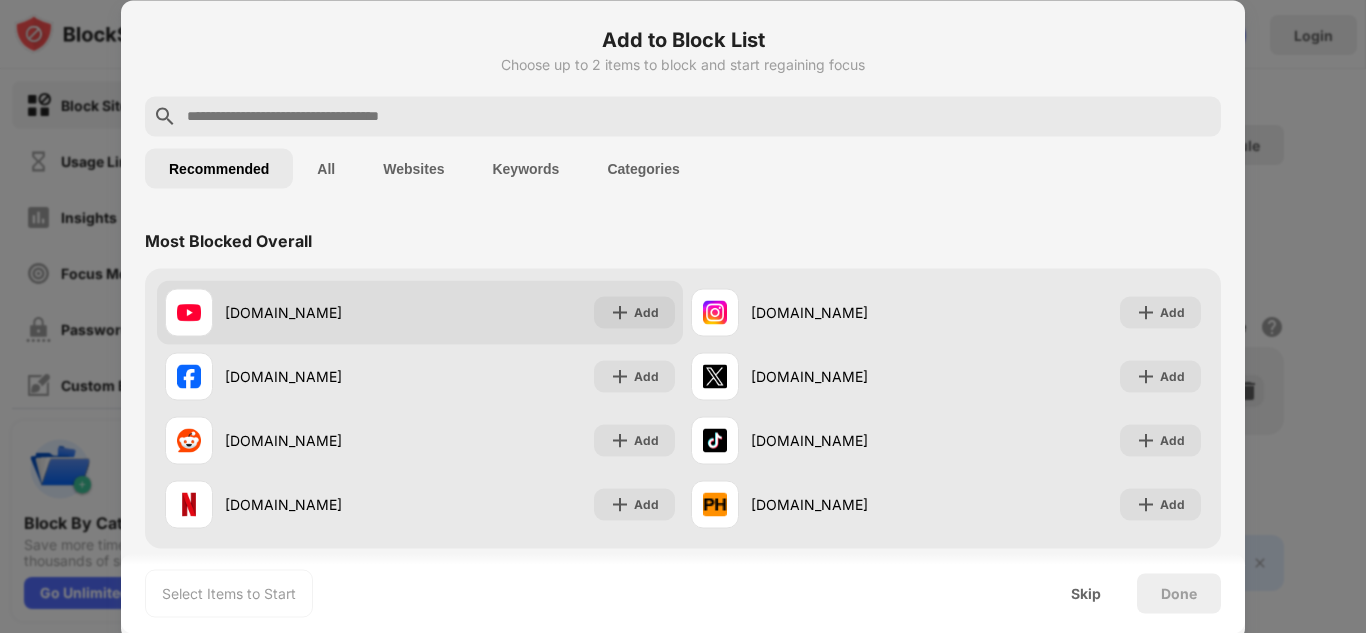 click on "youtube.com" at bounding box center [322, 312] 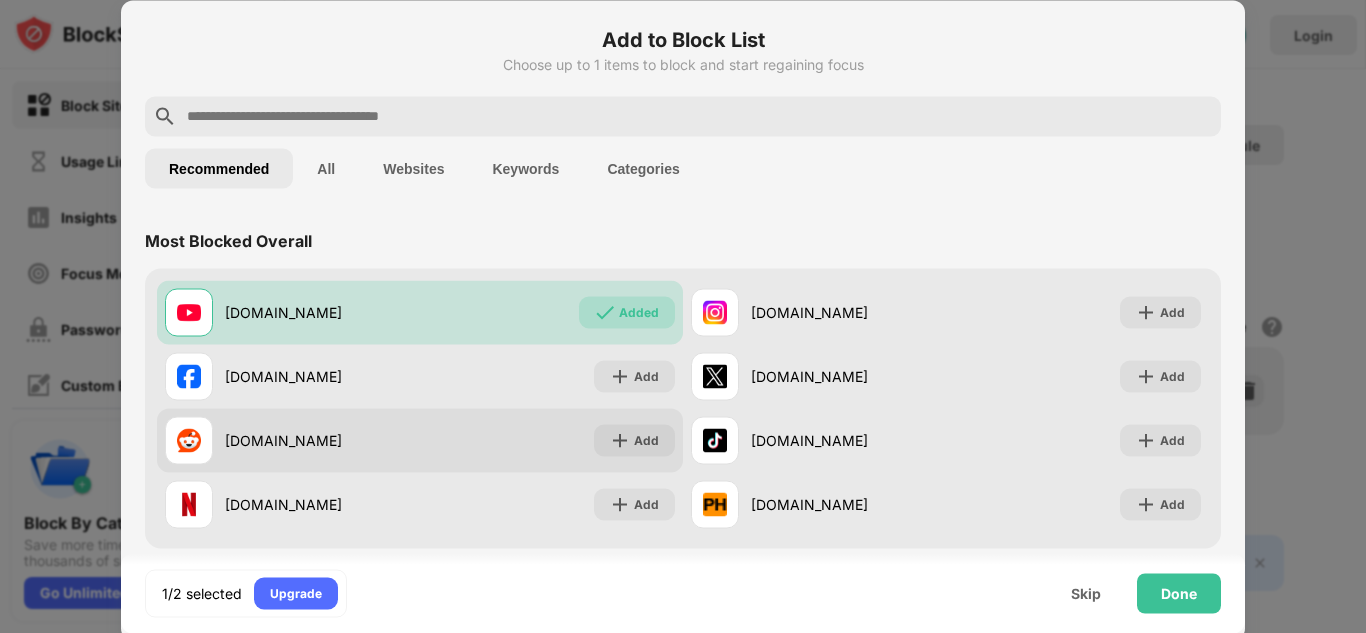 click on "reddit.com" at bounding box center (292, 440) 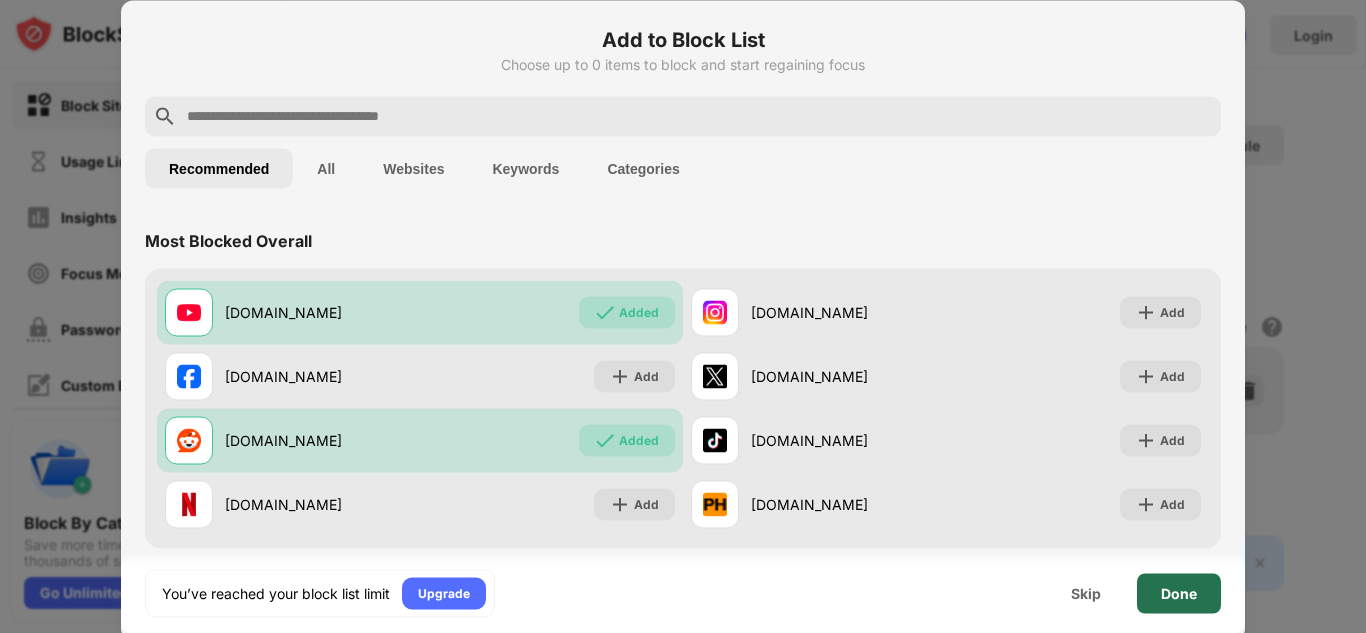 click on "Done" at bounding box center (1179, 593) 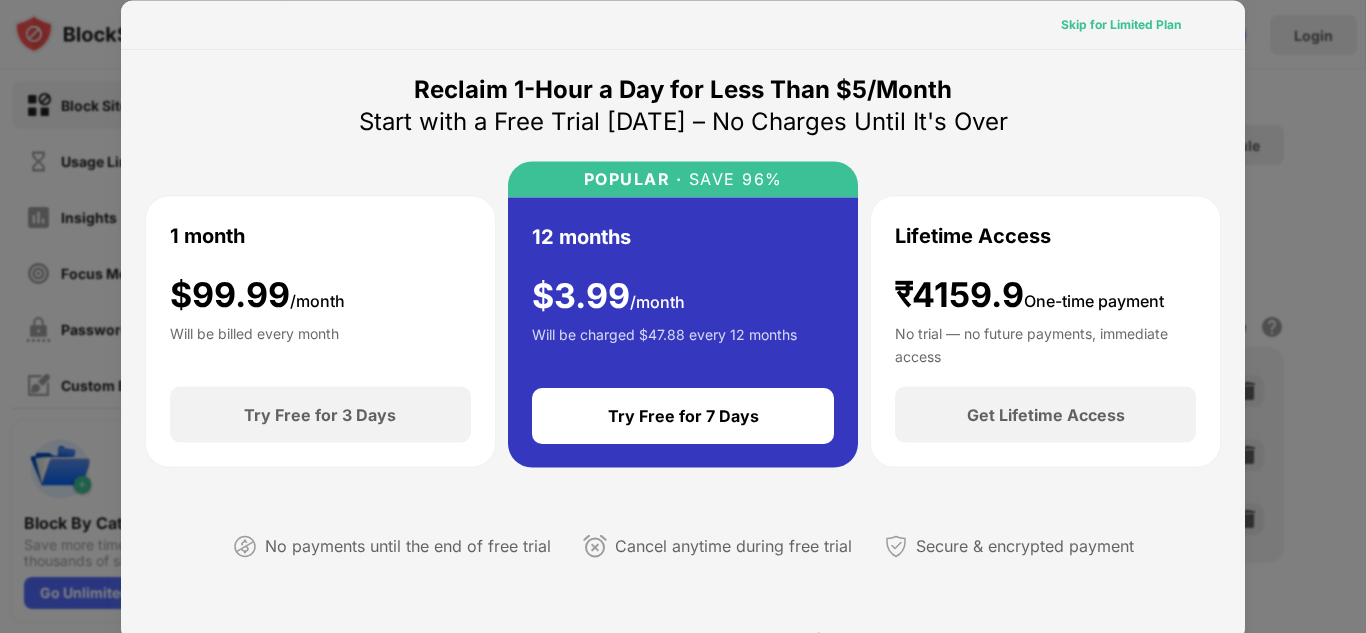 click on "Skip for Limited Plan" at bounding box center [1121, 24] 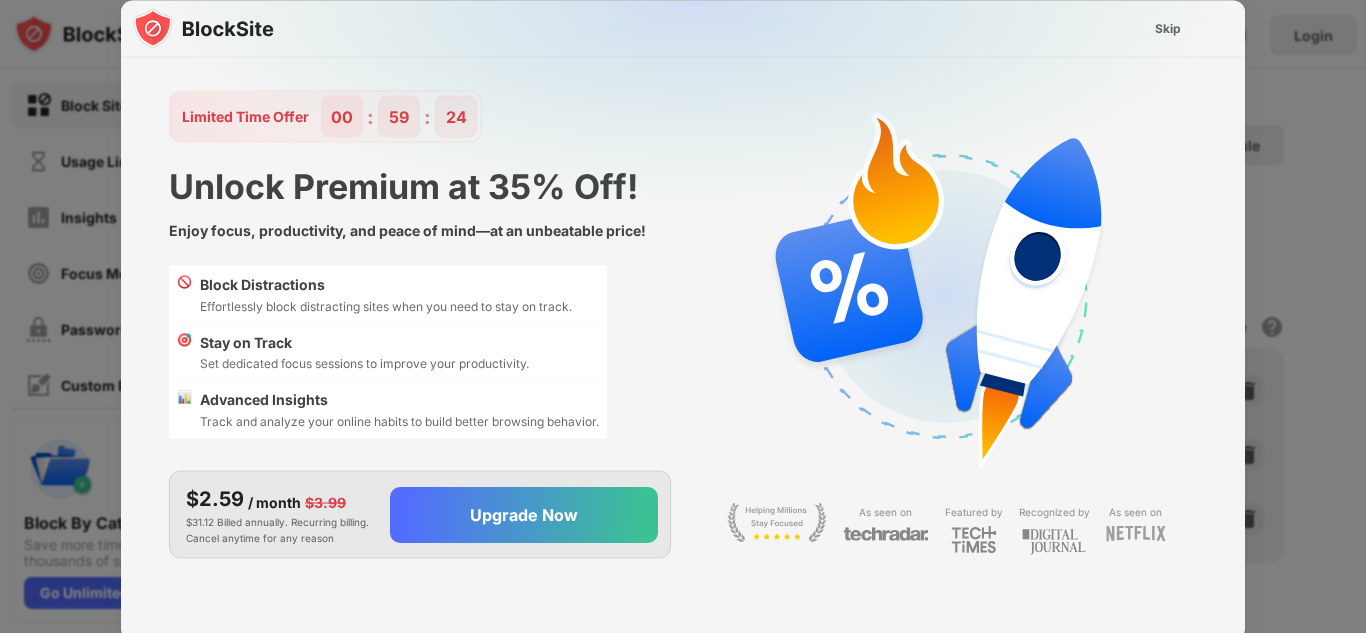 scroll, scrollTop: 0, scrollLeft: 0, axis: both 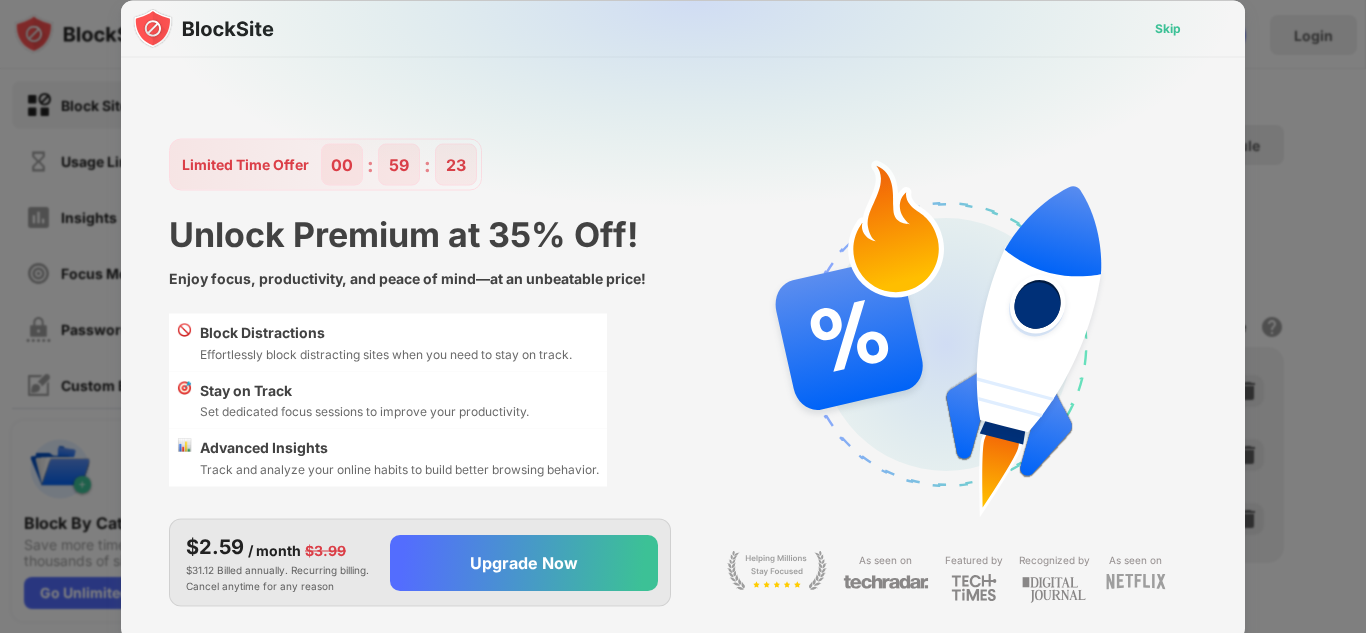 click on "Skip" at bounding box center (1168, 28) 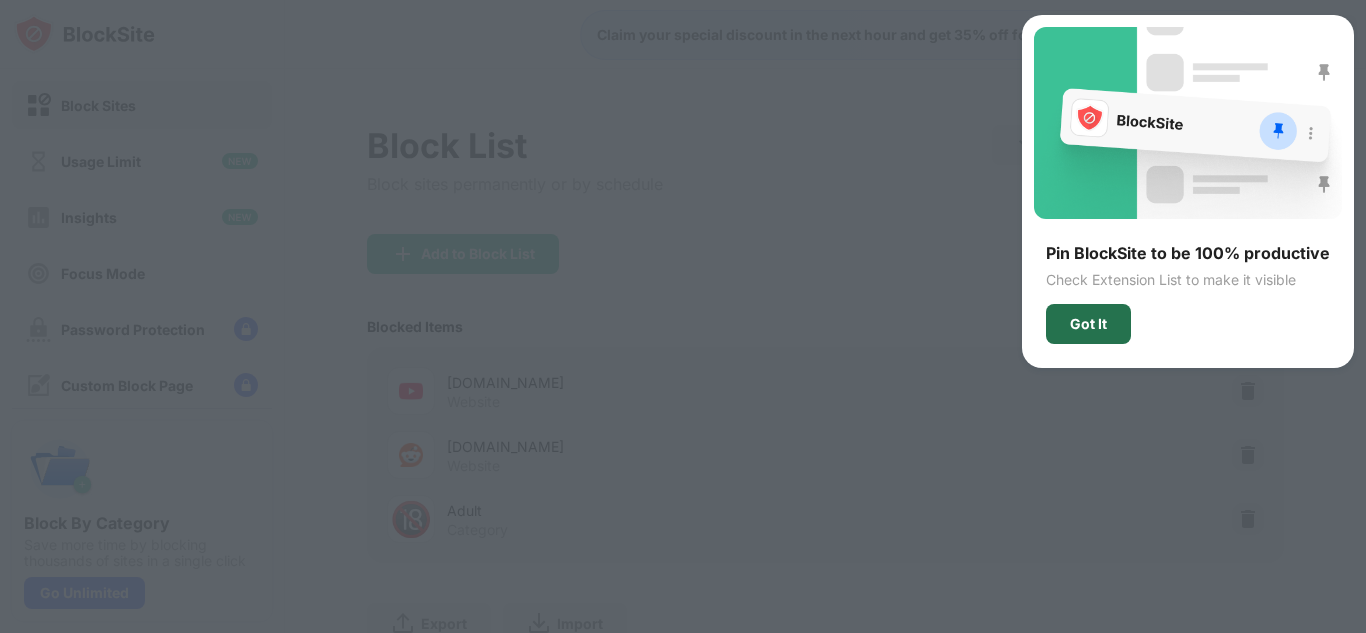 click on "Got It" at bounding box center (1088, 324) 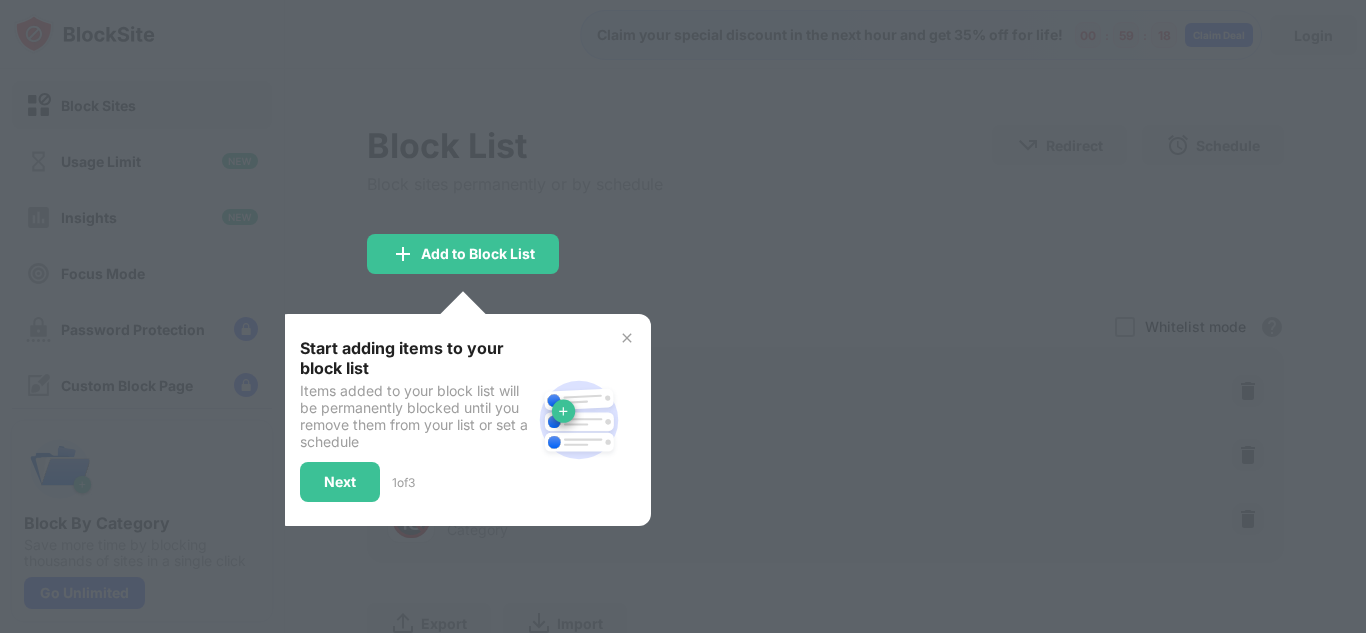 click at bounding box center (627, 338) 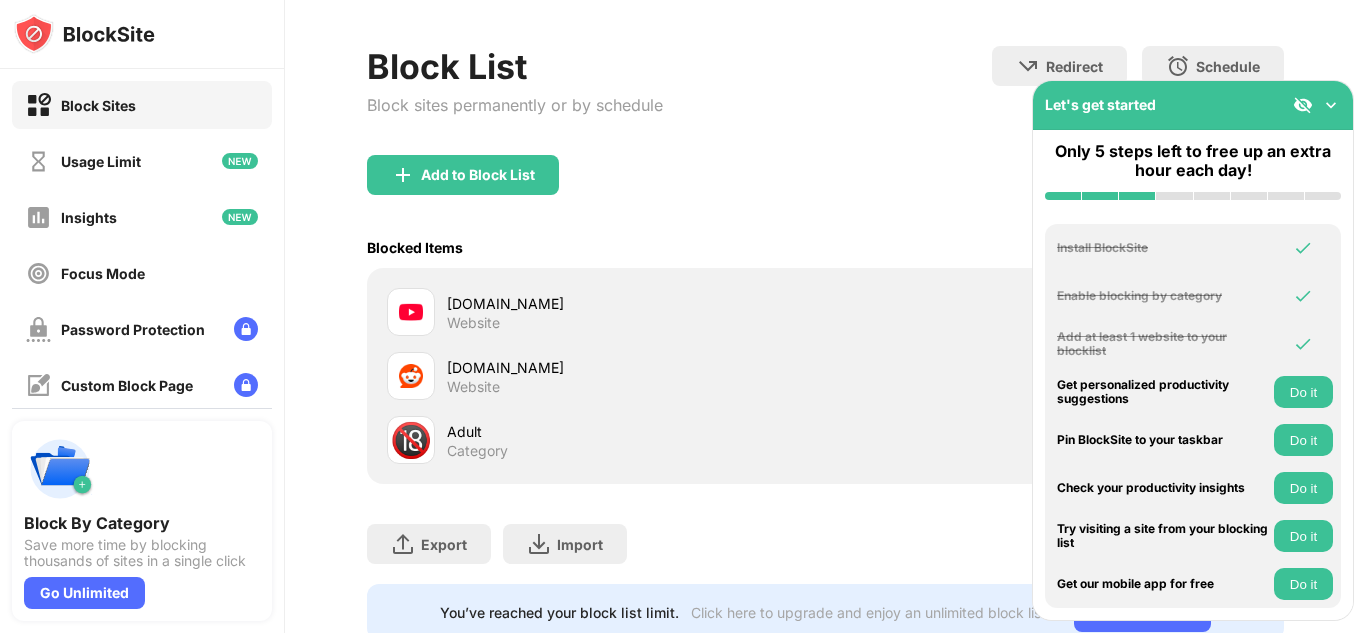 scroll, scrollTop: 0, scrollLeft: 0, axis: both 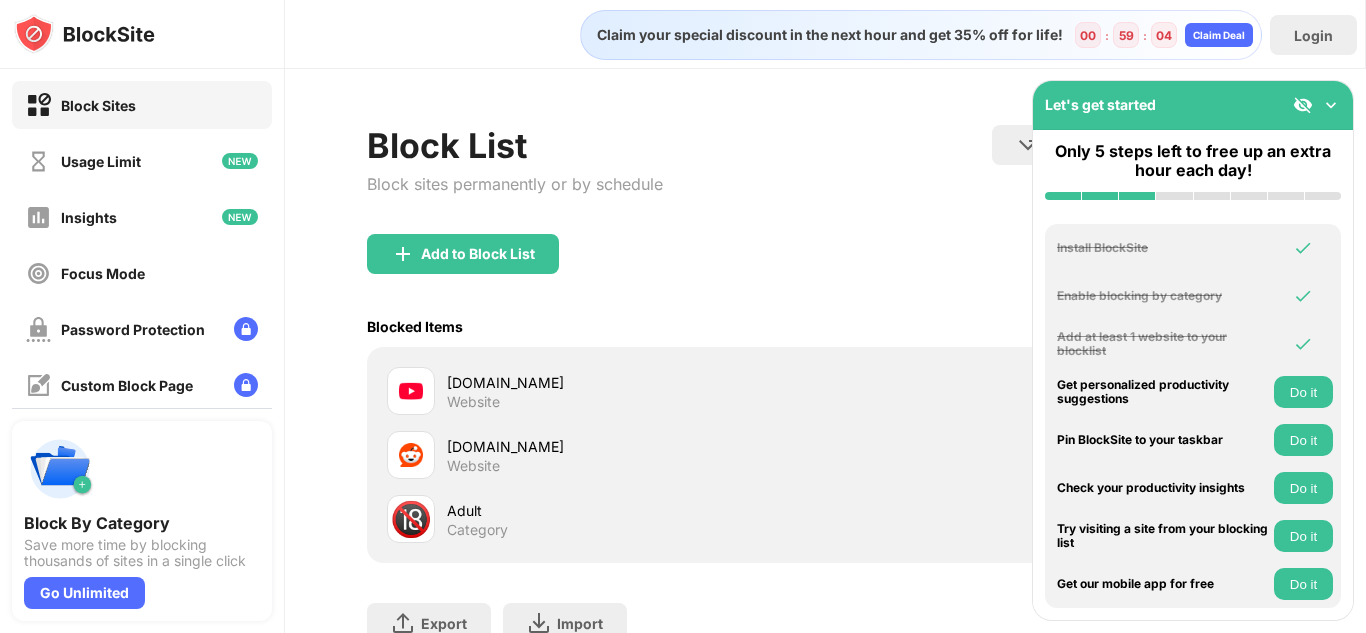 click on "Do it" at bounding box center (1303, 392) 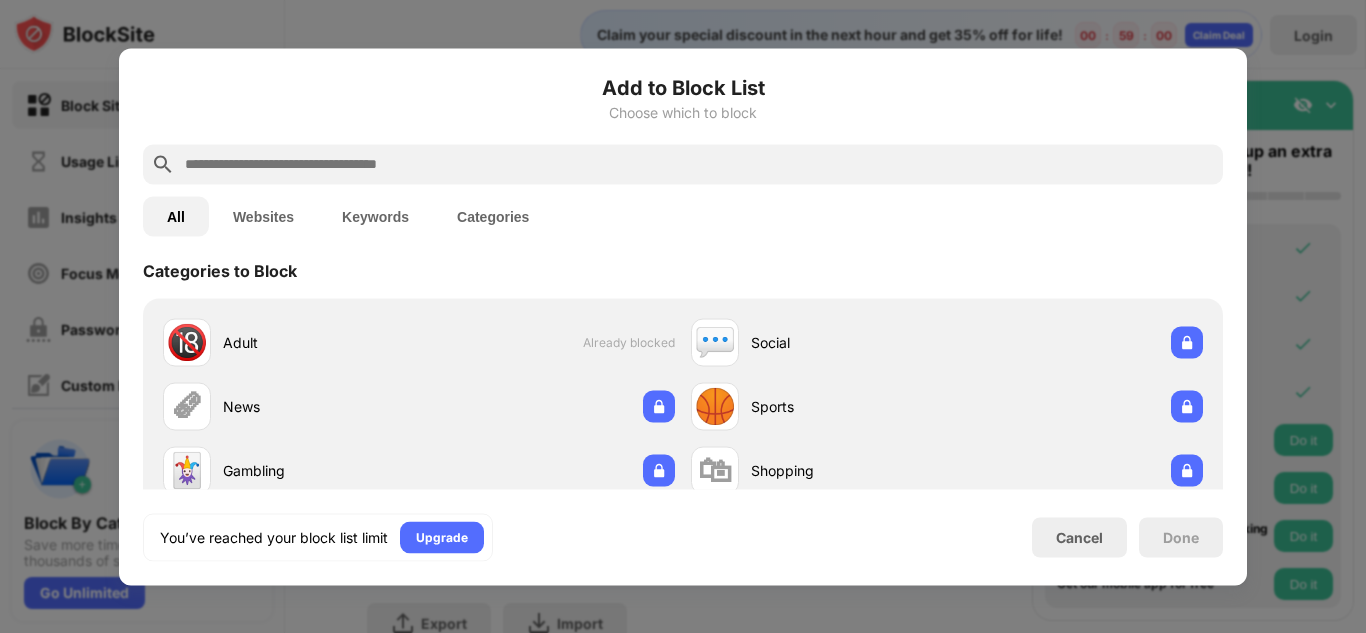 scroll, scrollTop: 19, scrollLeft: 0, axis: vertical 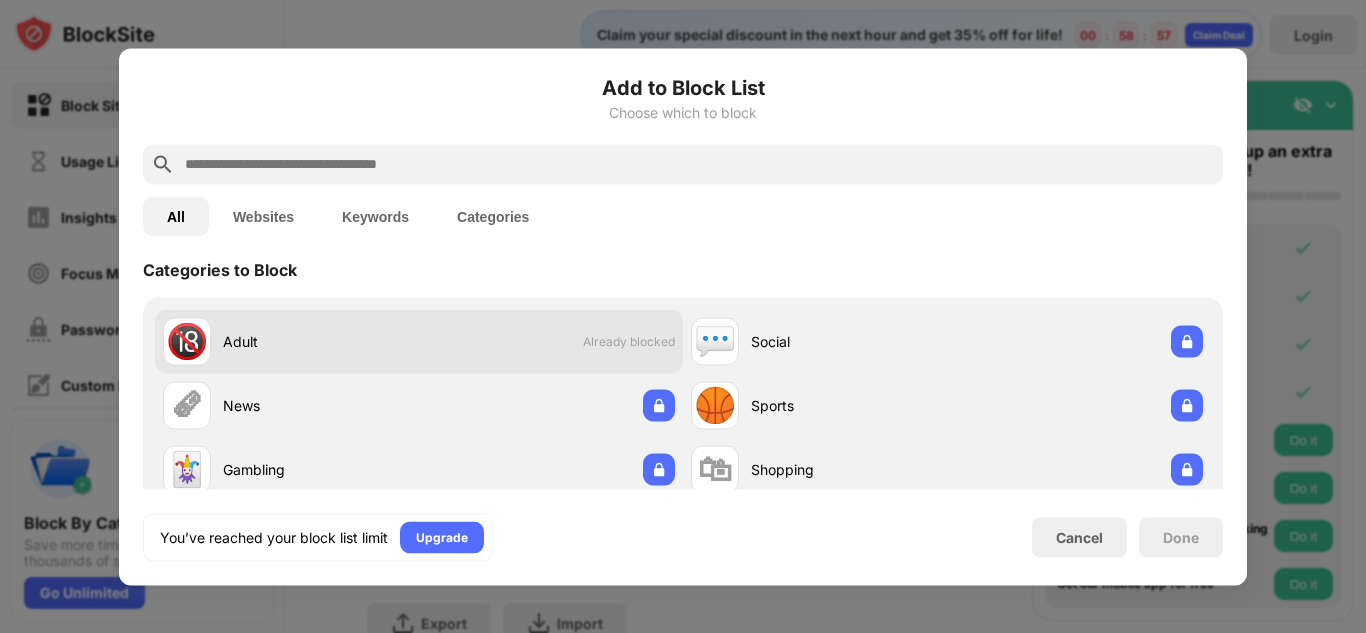 click on "Already blocked" at bounding box center (629, 341) 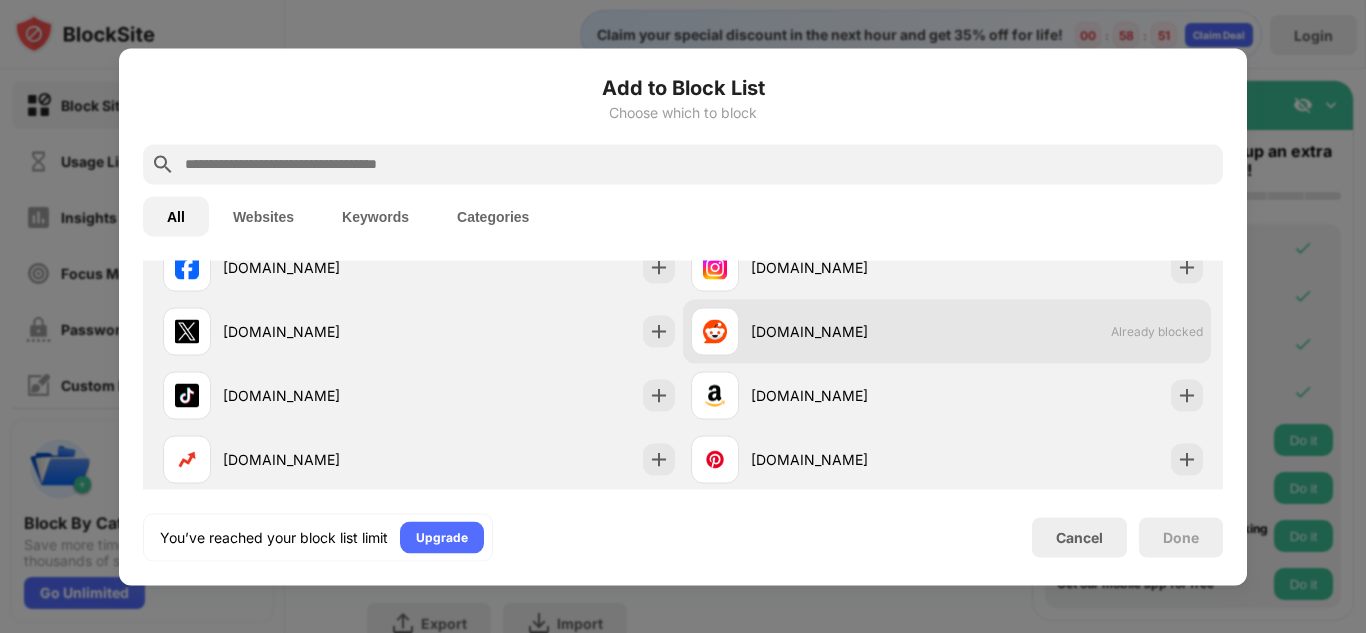 scroll, scrollTop: 442, scrollLeft: 0, axis: vertical 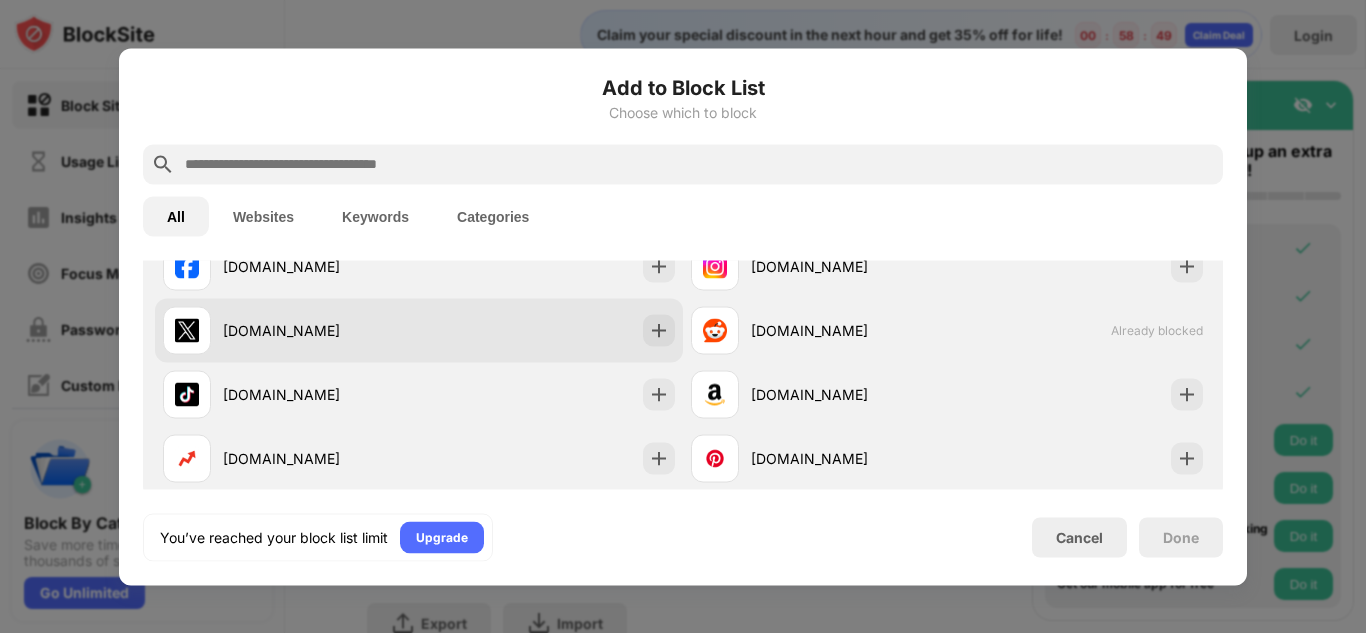 click on "x.com" at bounding box center [419, 330] 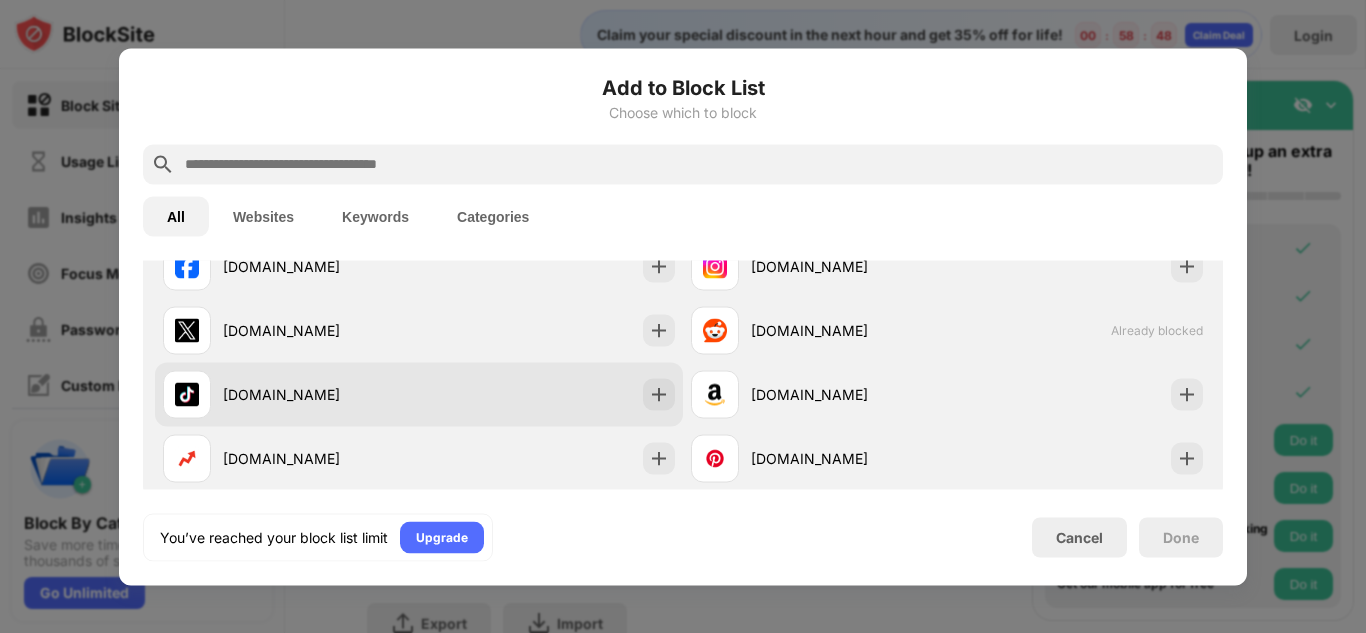 scroll, scrollTop: 424, scrollLeft: 0, axis: vertical 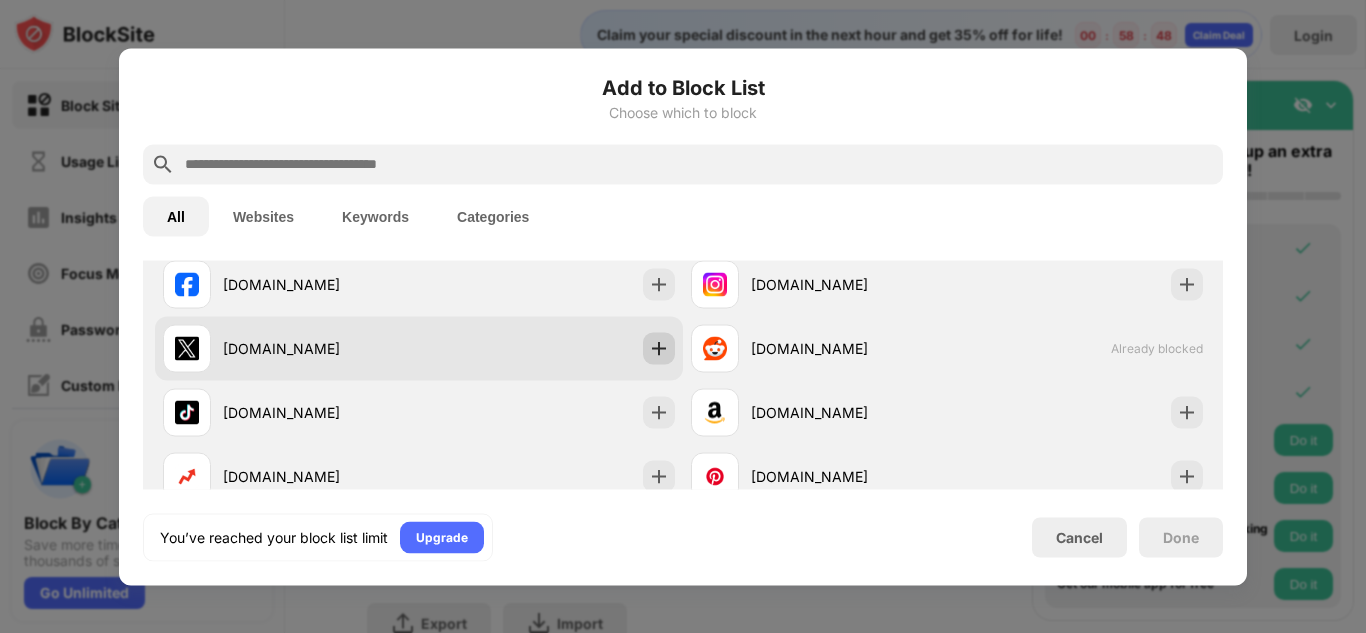 click at bounding box center [659, 348] 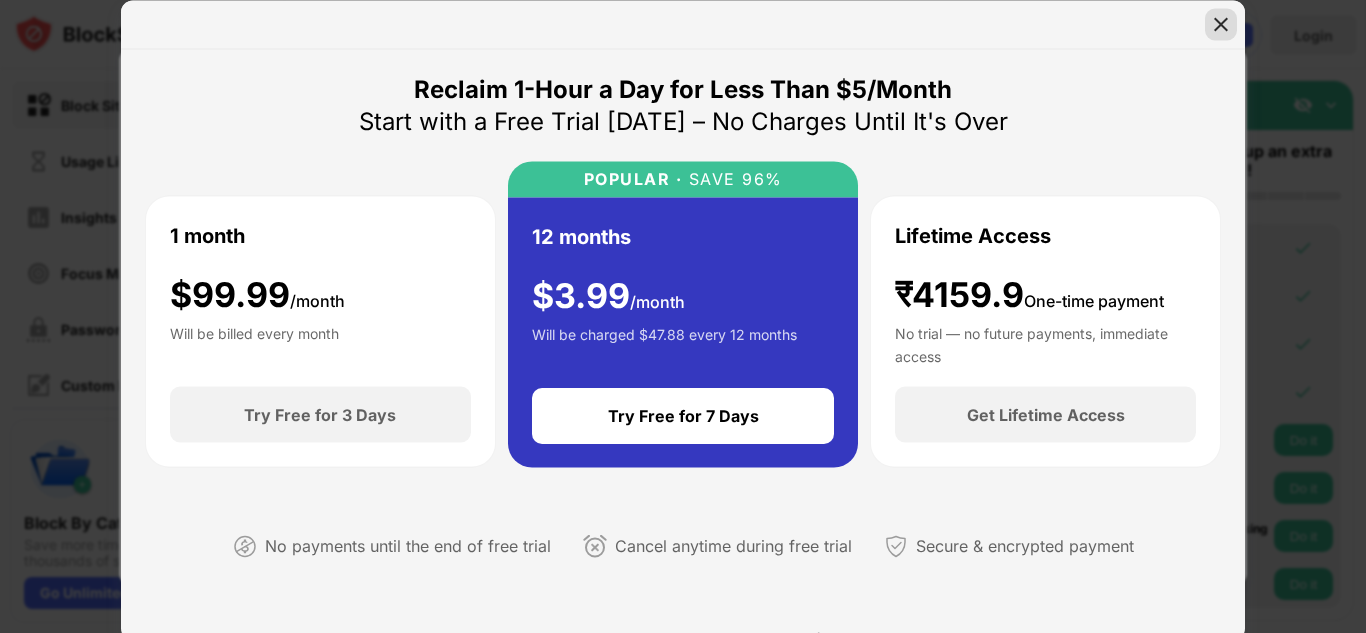 click at bounding box center [1221, 24] 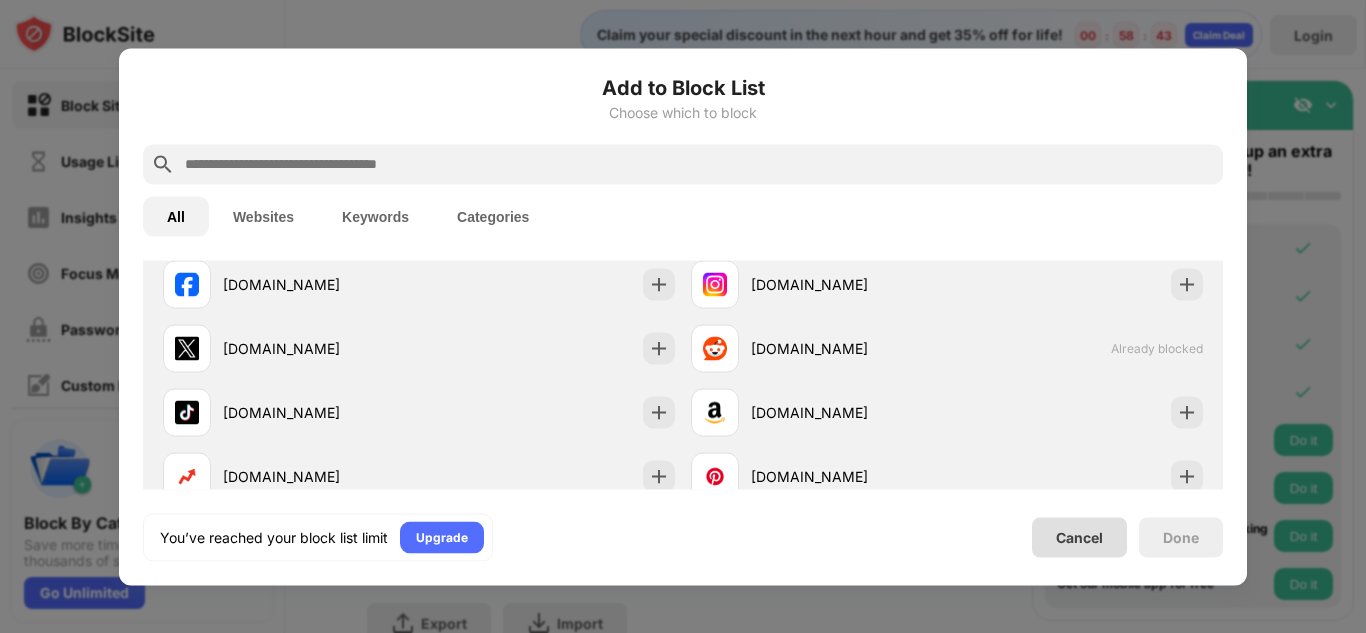 click on "Cancel" at bounding box center (1079, 537) 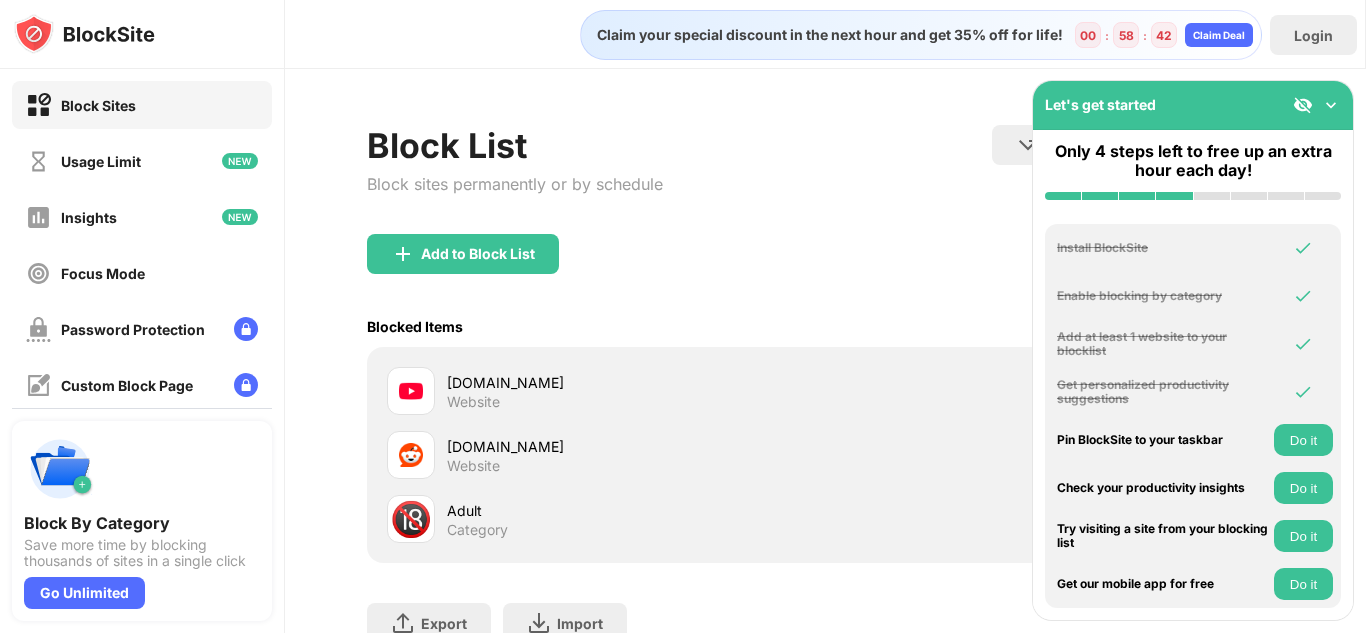 click on "Do it" at bounding box center (1303, 440) 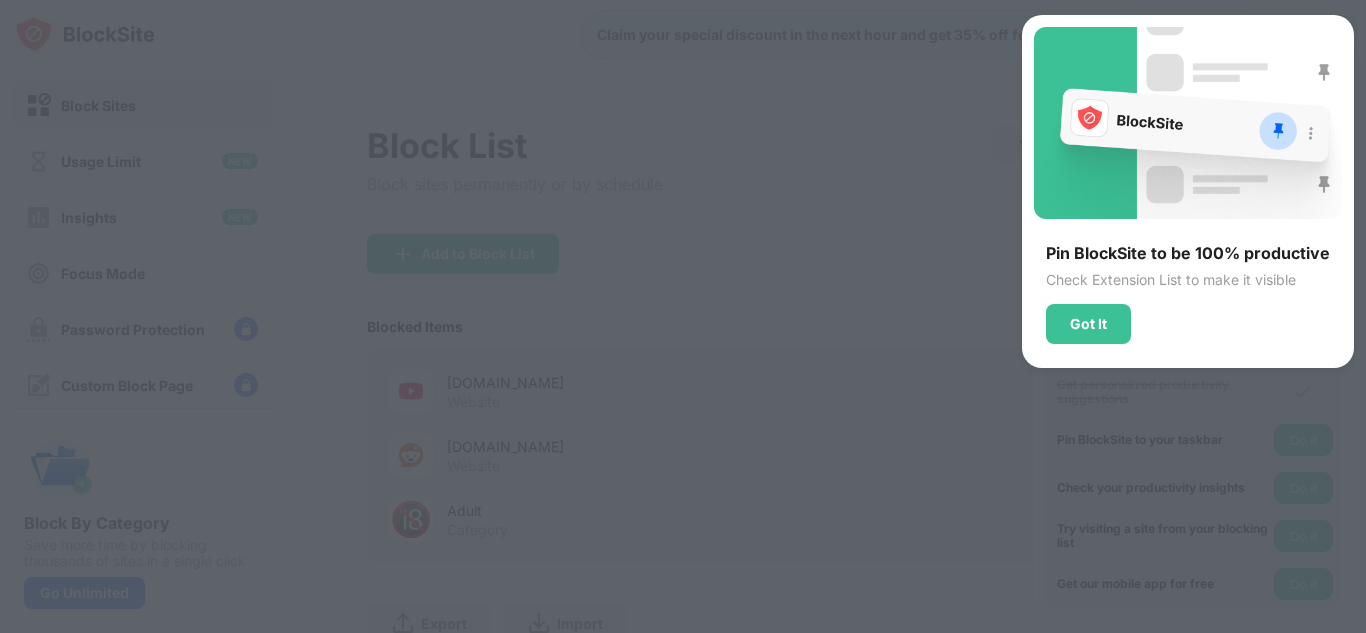 click on "Pin BlockSite to be 100% productive Check Extension List to make it visible Got It" at bounding box center (1188, 191) 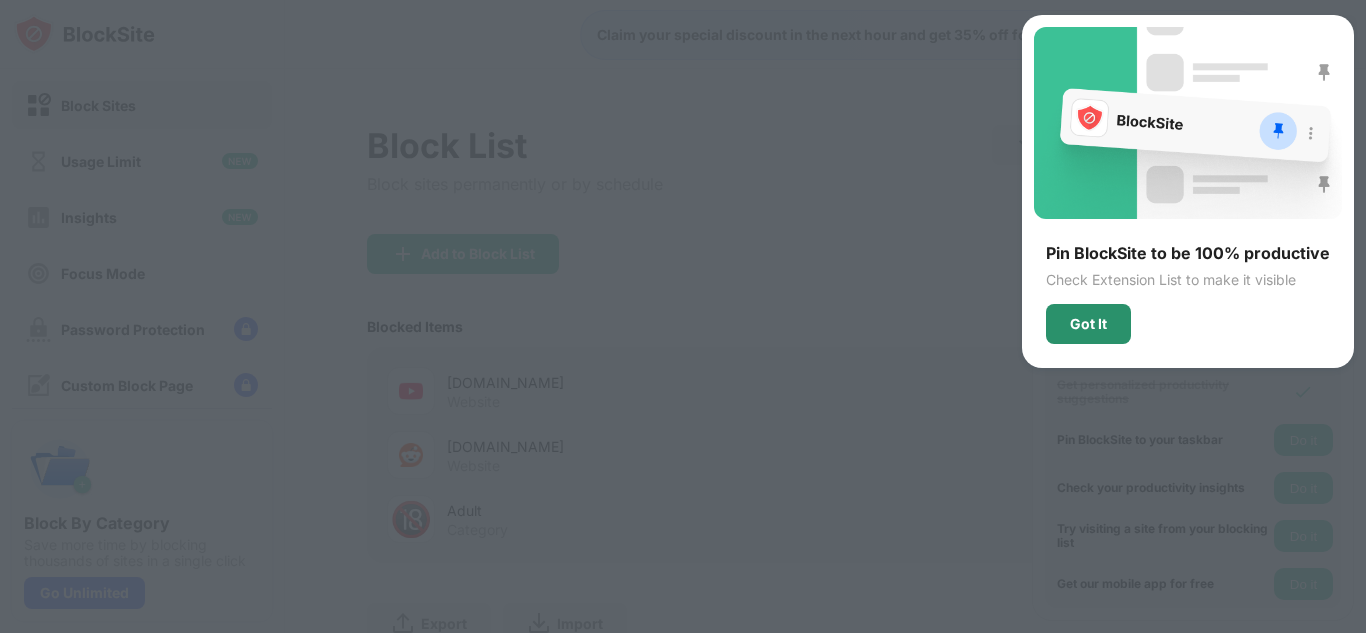 click on "Got It" at bounding box center [1088, 324] 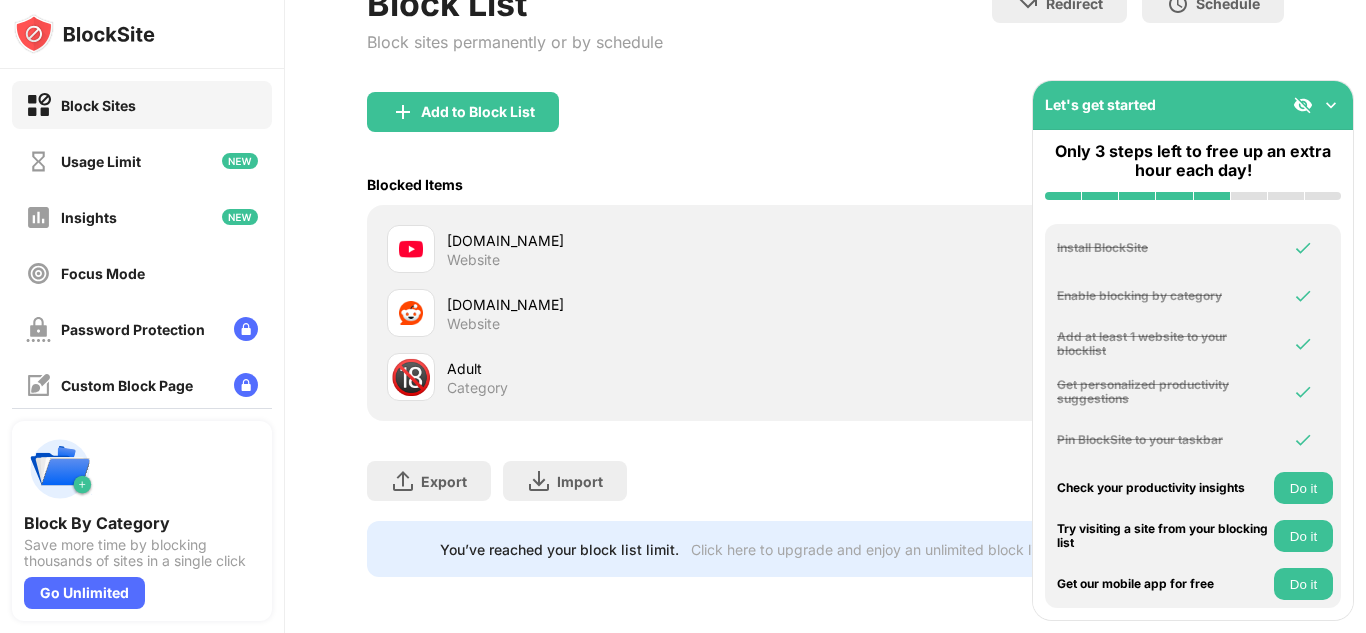 scroll, scrollTop: 157, scrollLeft: 0, axis: vertical 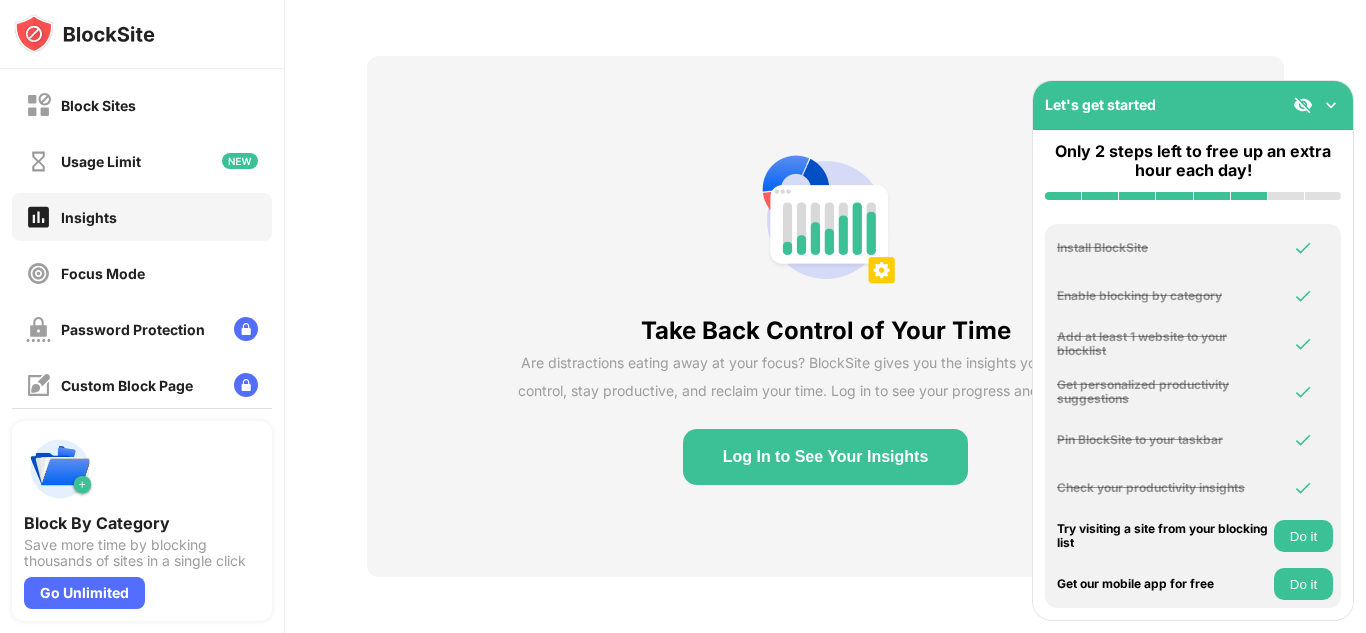click on "Log In to See Your Insights" at bounding box center (826, 457) 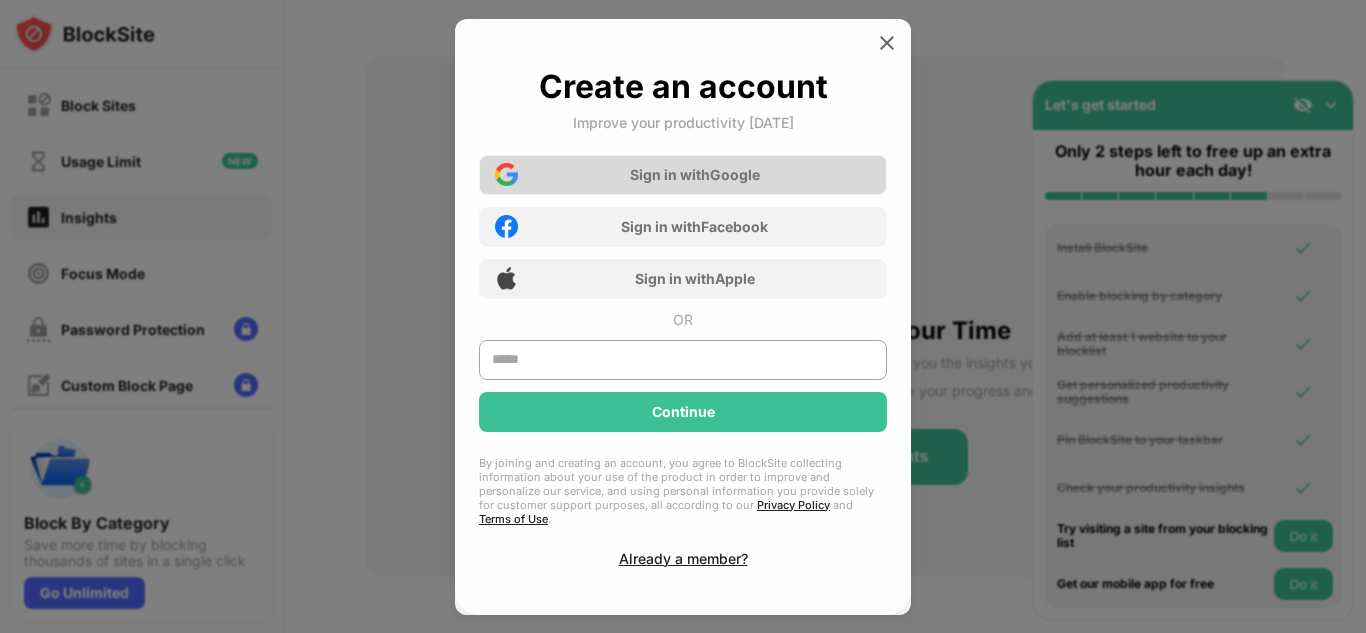 click on "Sign in with  Google" at bounding box center [695, 174] 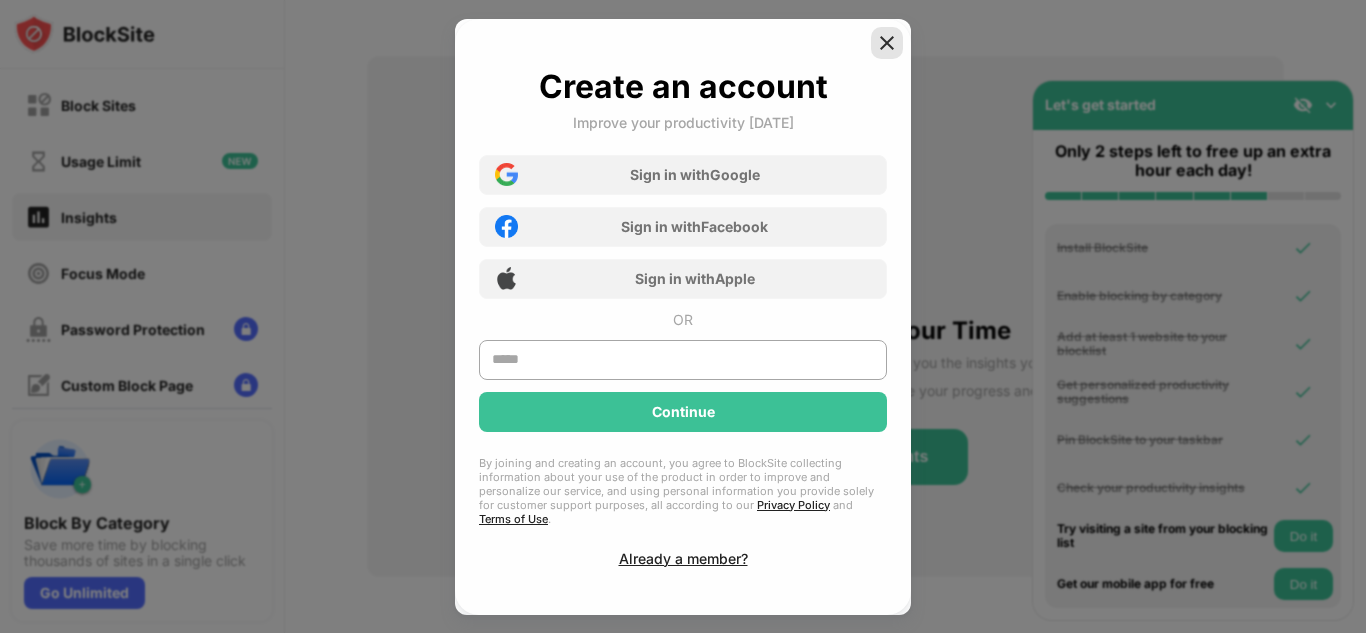 click at bounding box center (887, 43) 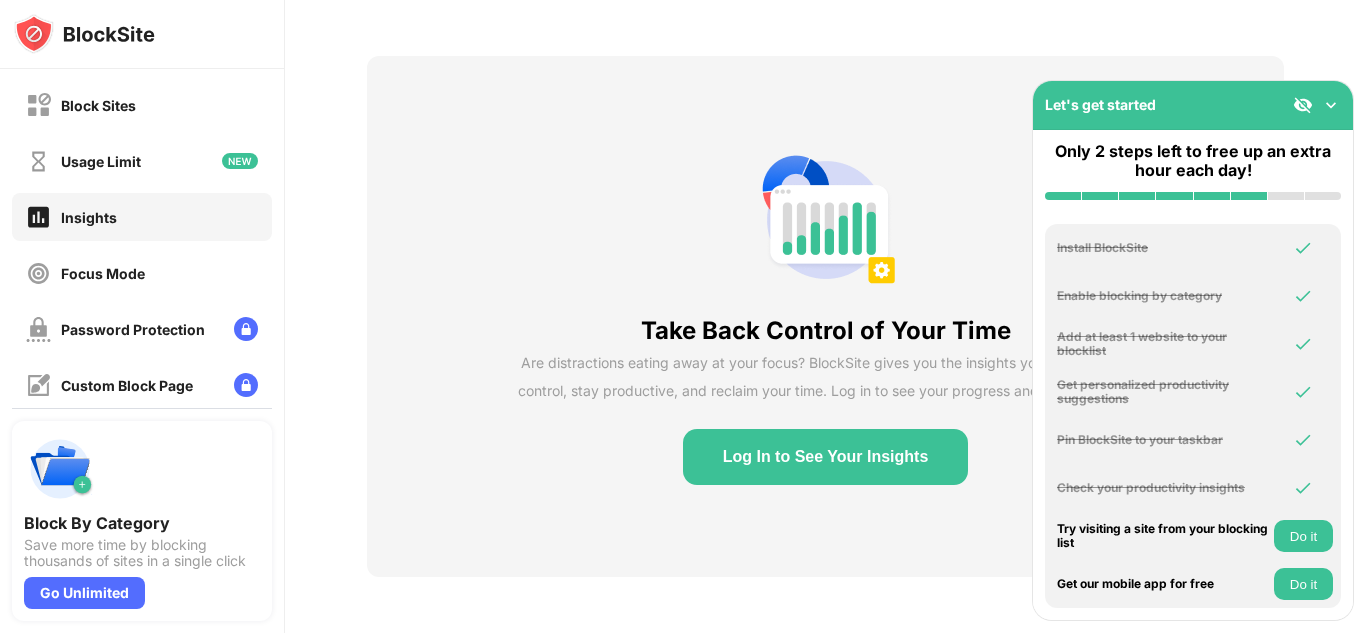 click on "Do it" at bounding box center [1303, 536] 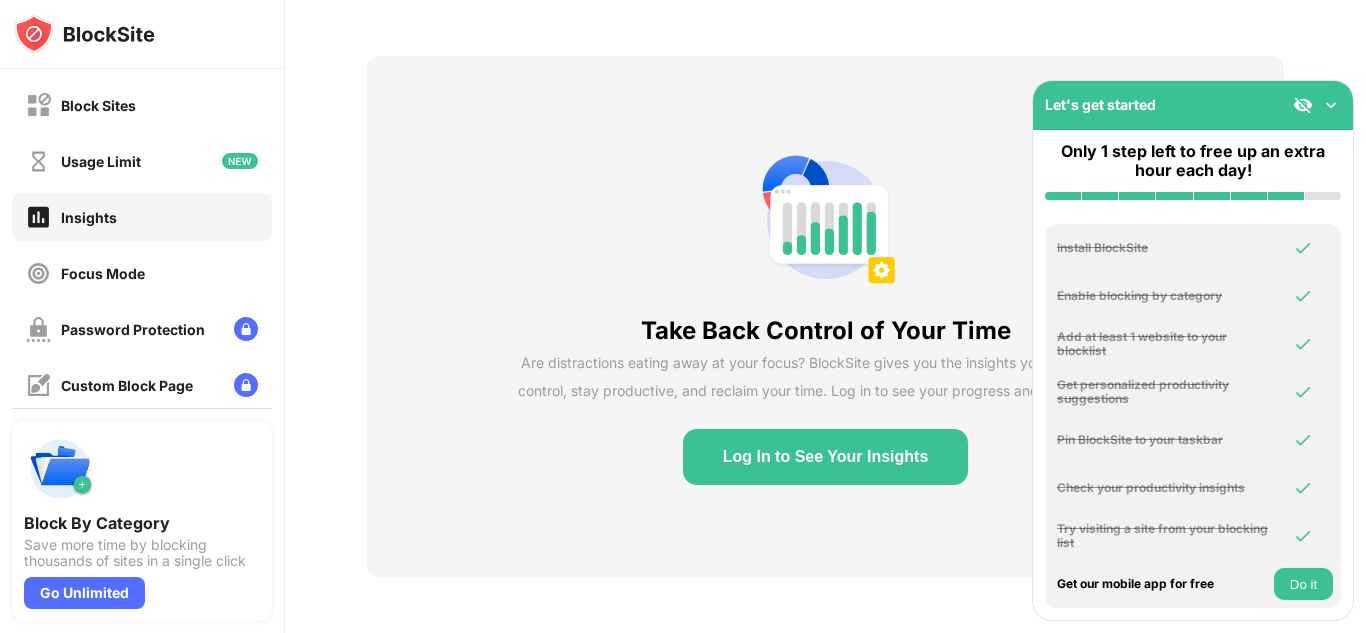 click on "Do it" at bounding box center (1303, 584) 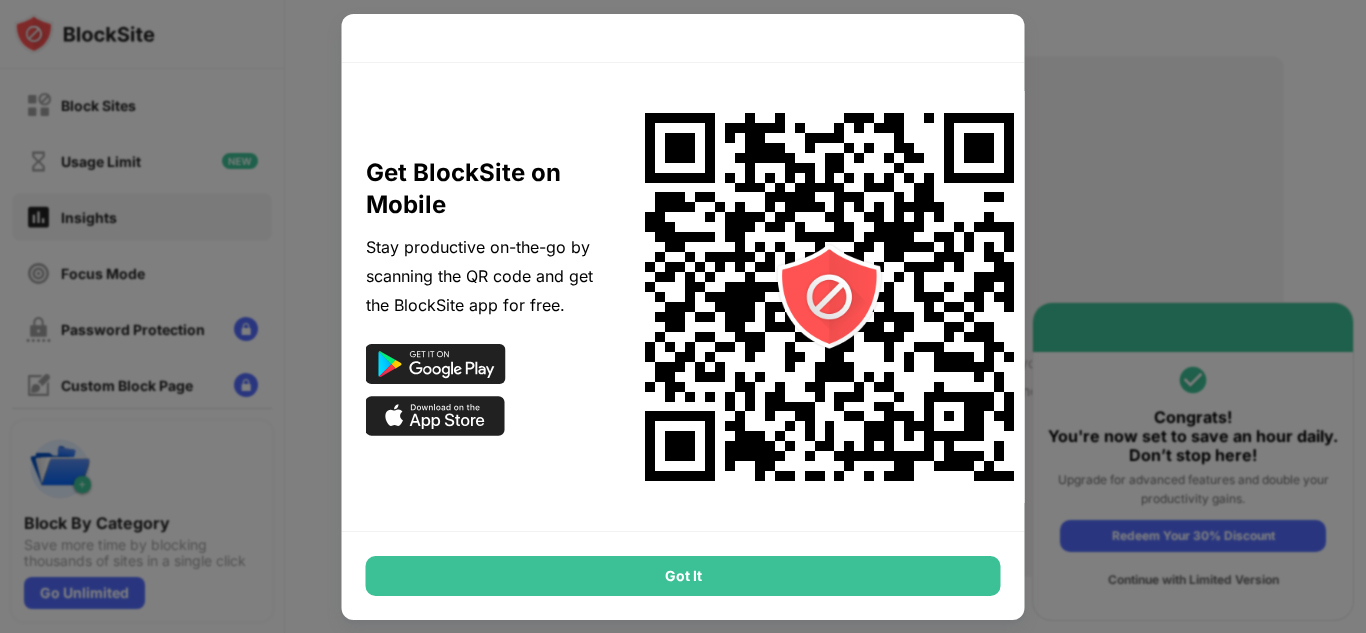 click on "Got It" at bounding box center (683, 576) 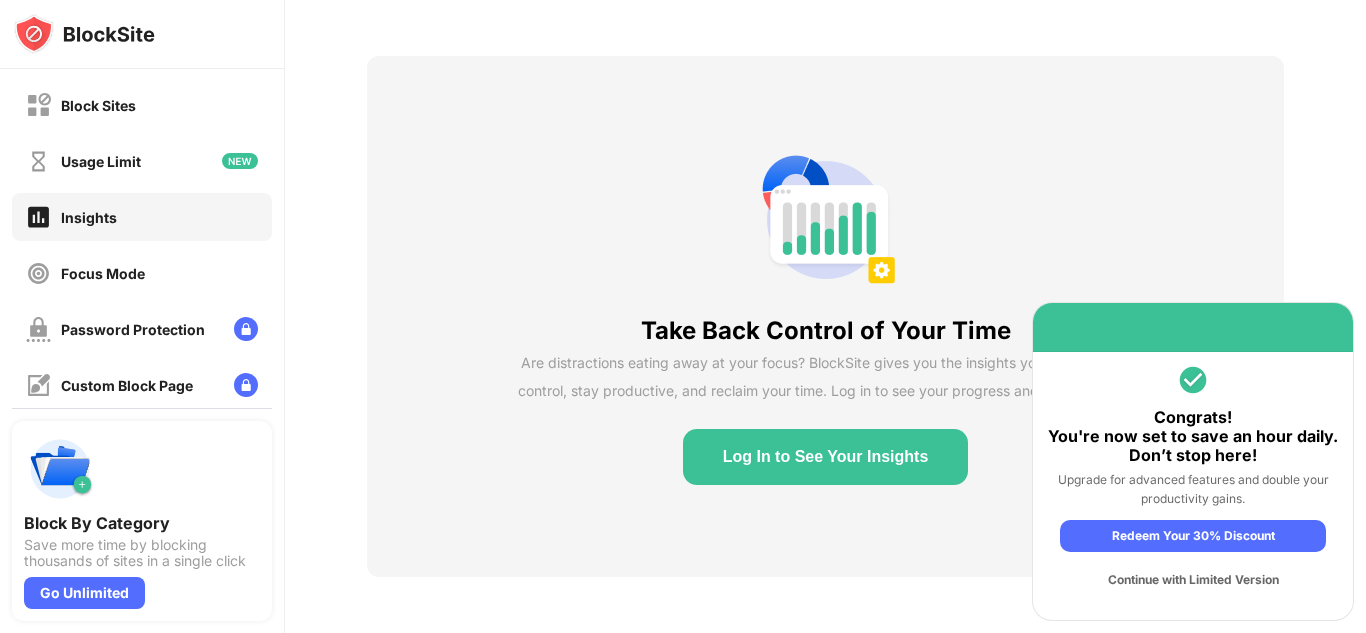 click on "Continue with Limited Version" at bounding box center (1193, 580) 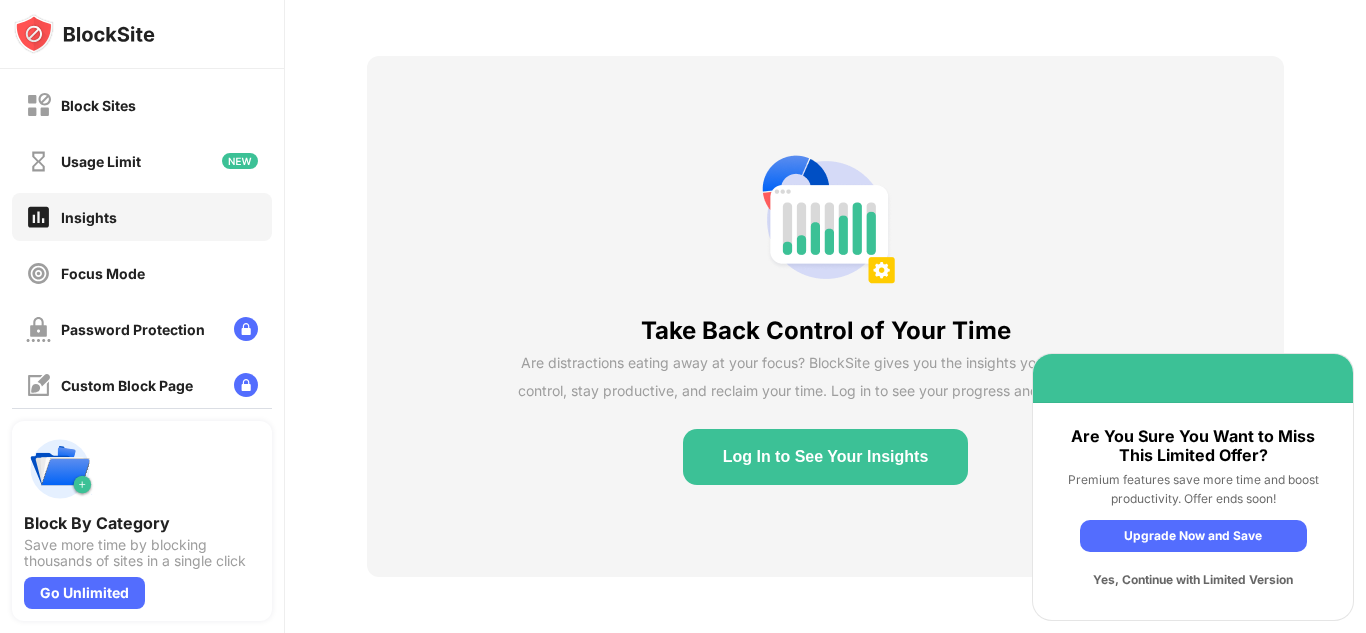 click on "Yes, Continue with Limited Version" at bounding box center (1193, 580) 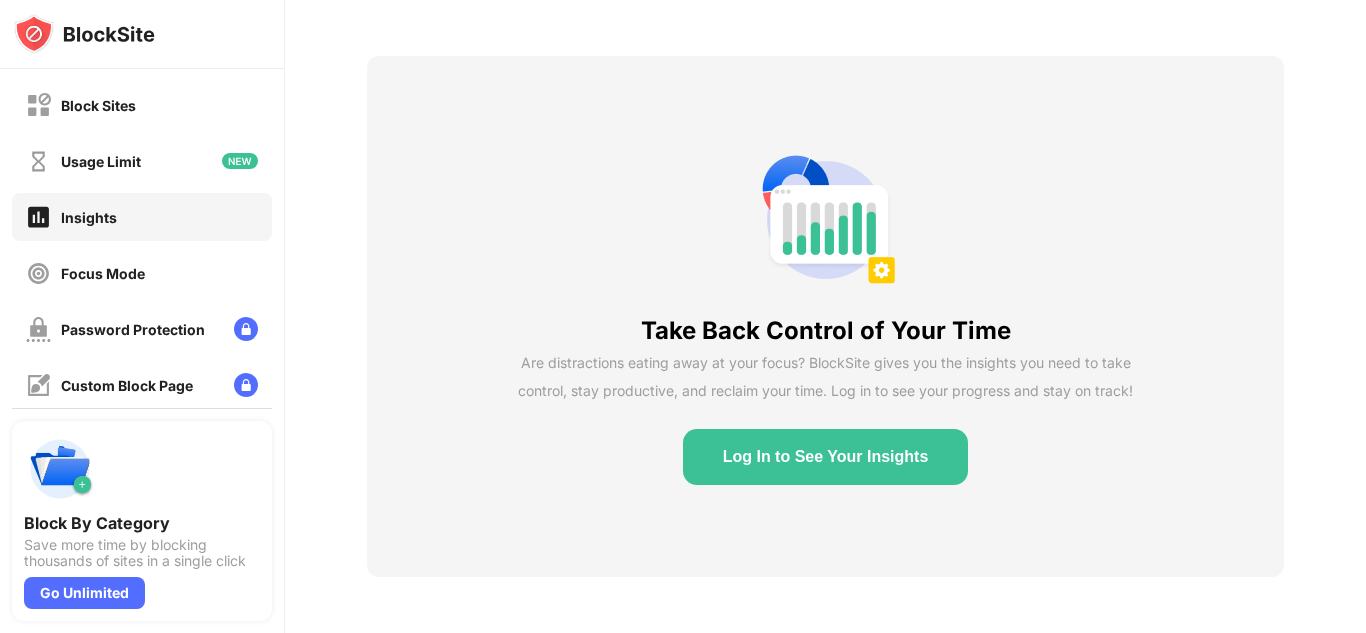 scroll, scrollTop: 0, scrollLeft: 0, axis: both 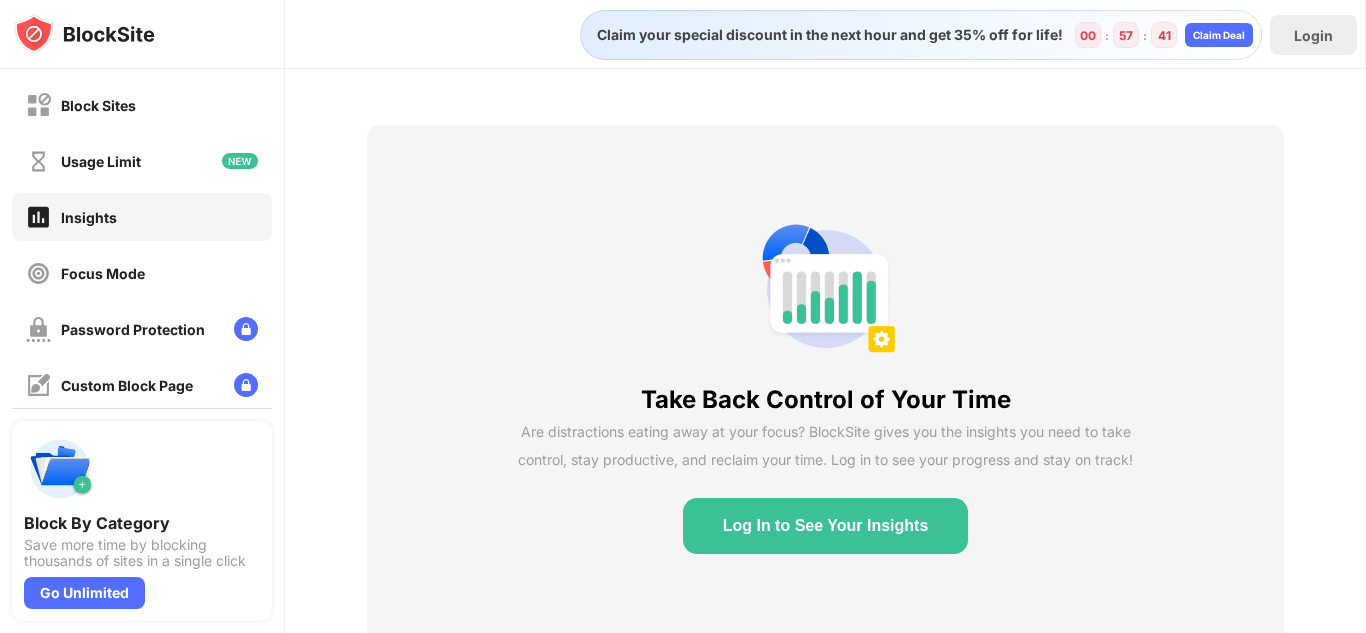 drag, startPoint x: 1200, startPoint y: 41, endPoint x: 923, endPoint y: 429, distance: 476.73157 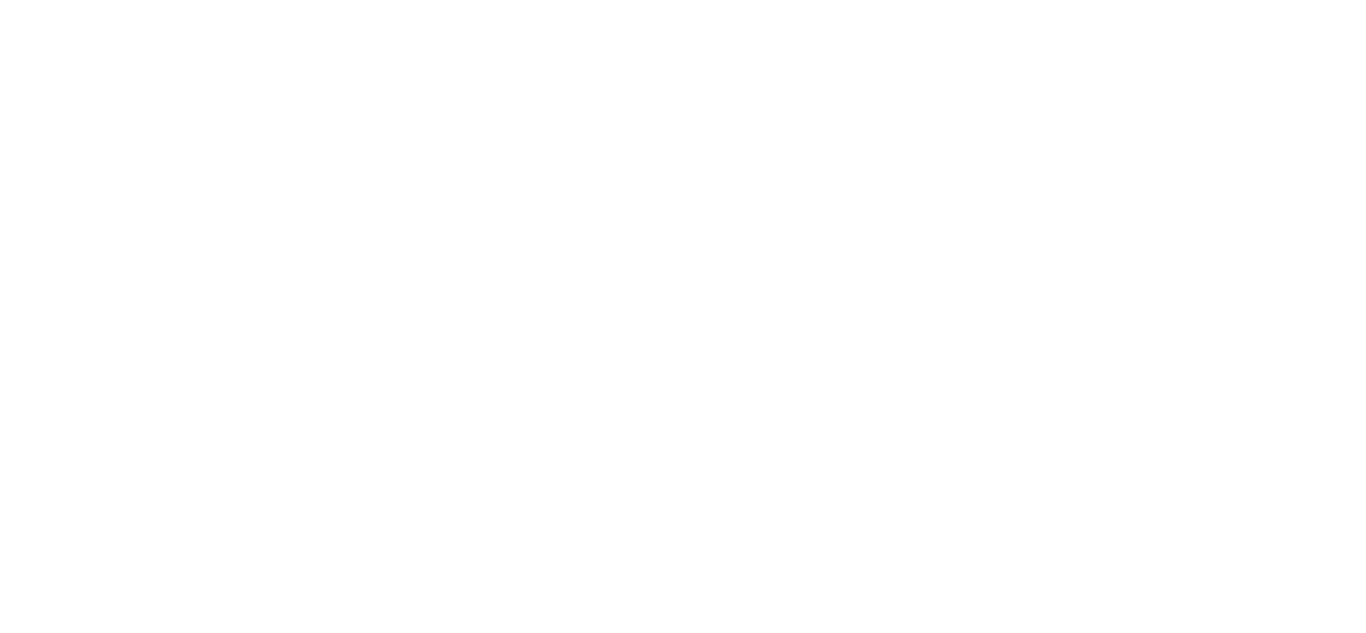 scroll, scrollTop: 0, scrollLeft: 0, axis: both 